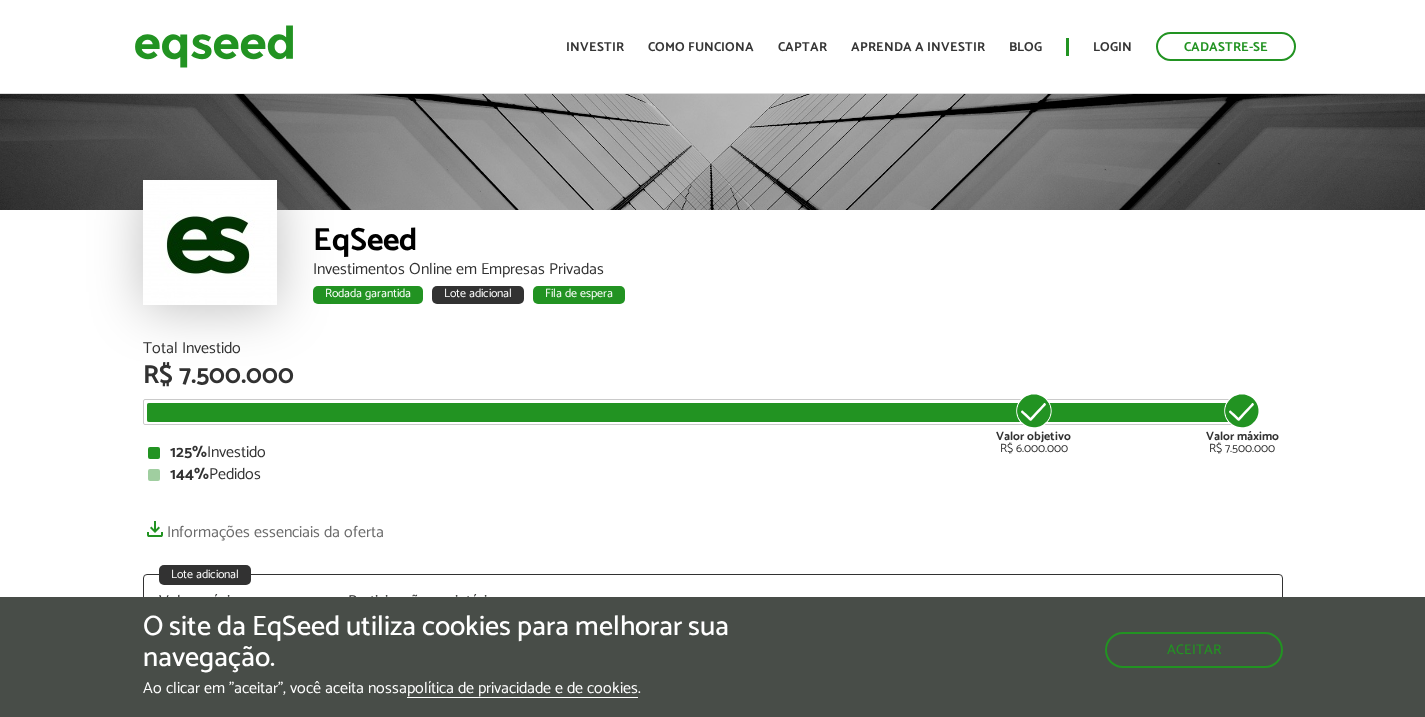 scroll, scrollTop: 0, scrollLeft: 0, axis: both 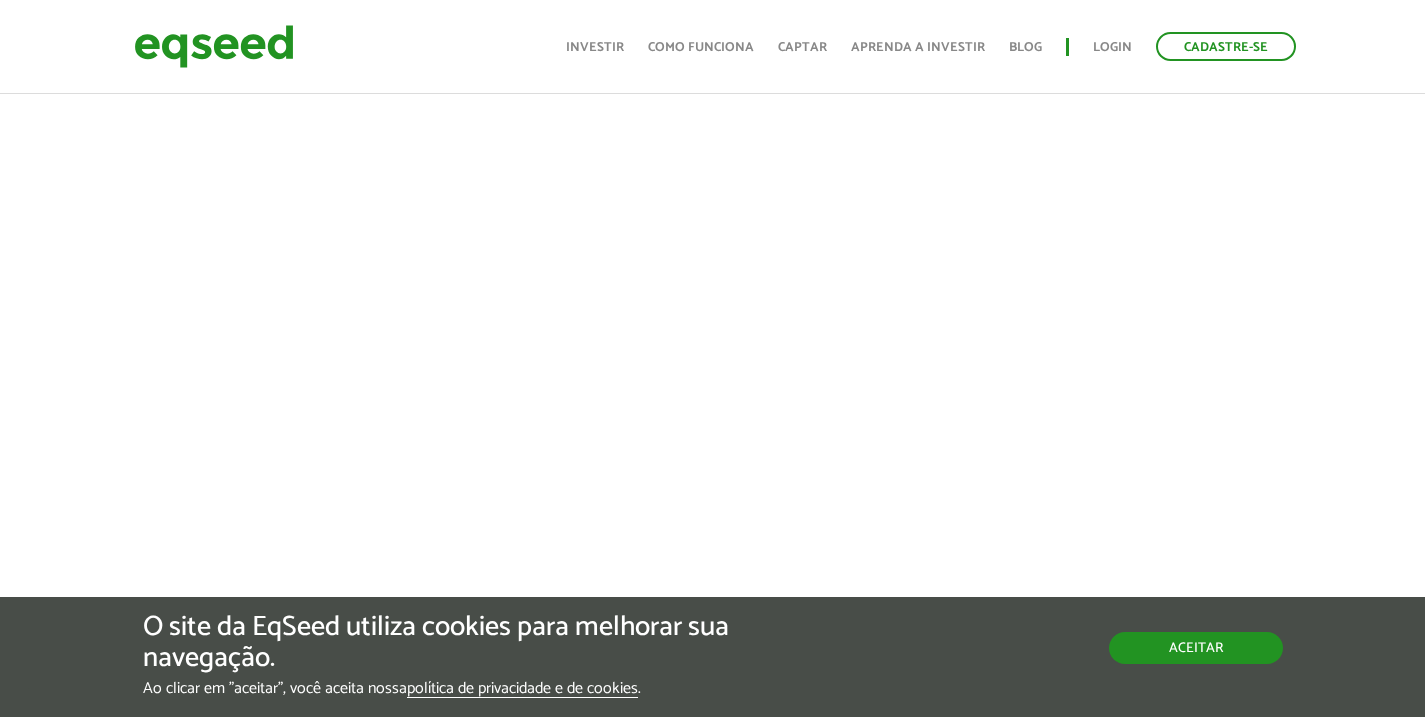 click on "Aceitar" at bounding box center (1196, 648) 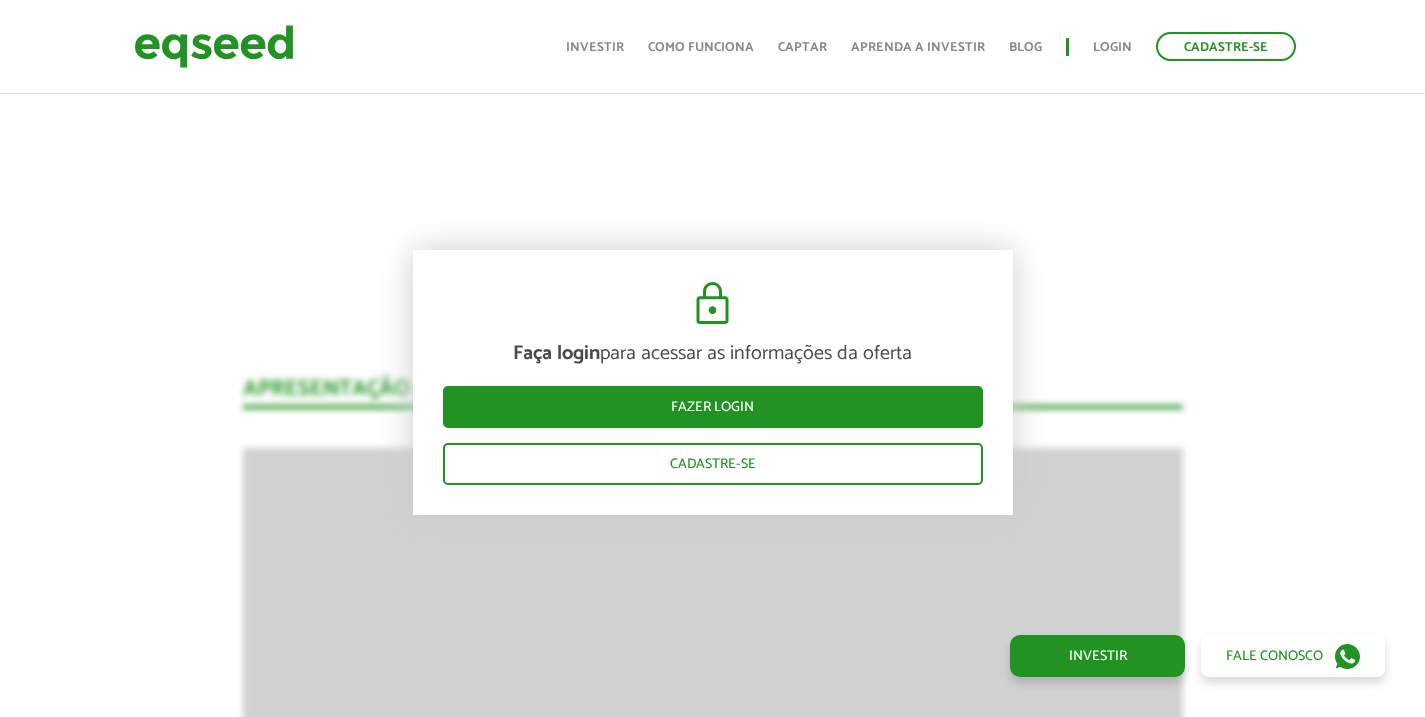 scroll, scrollTop: 1720, scrollLeft: 0, axis: vertical 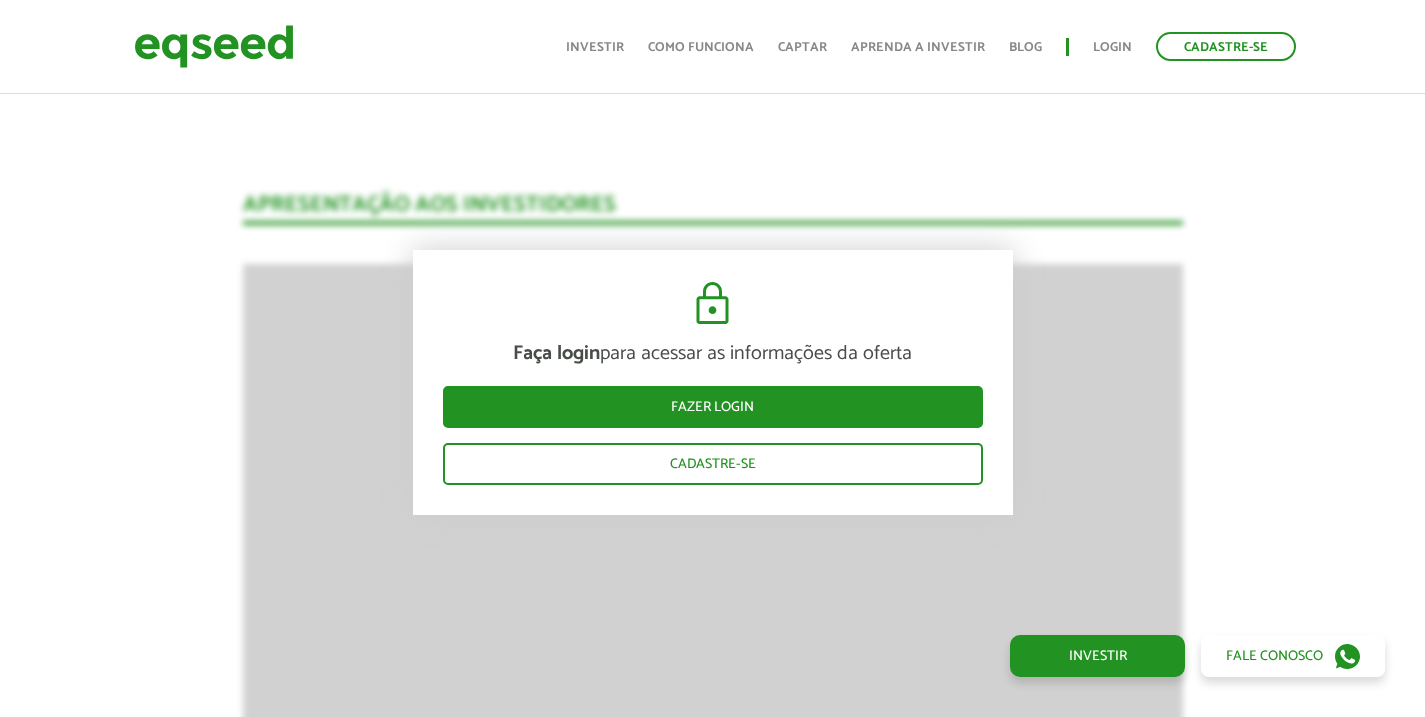 click on "Faça login  para acessar as informações da oferta
Fazer login
Cadastre-se
Apresentação aos investidores
BAIXAR APRESENTAÇÃO
Resumo
EqSeed -  Investimentos Online em Empresas Privadas
O Negócio
A  EqSeed   é  uma  plataforma de investime ntos  online   que   conecta investidores  do Brasil inteiro  a startups criteriosamente selecionadas   em  rodadas de investimento de até R$15 milhões.
Por meio da nossa  plataforma, milhares de investidores constr oem  um portfólio diversificado  com  startups criteriosamente selecionadas  n ,  modernizando sua  estratégia de  alocação" at bounding box center [712, 1926] 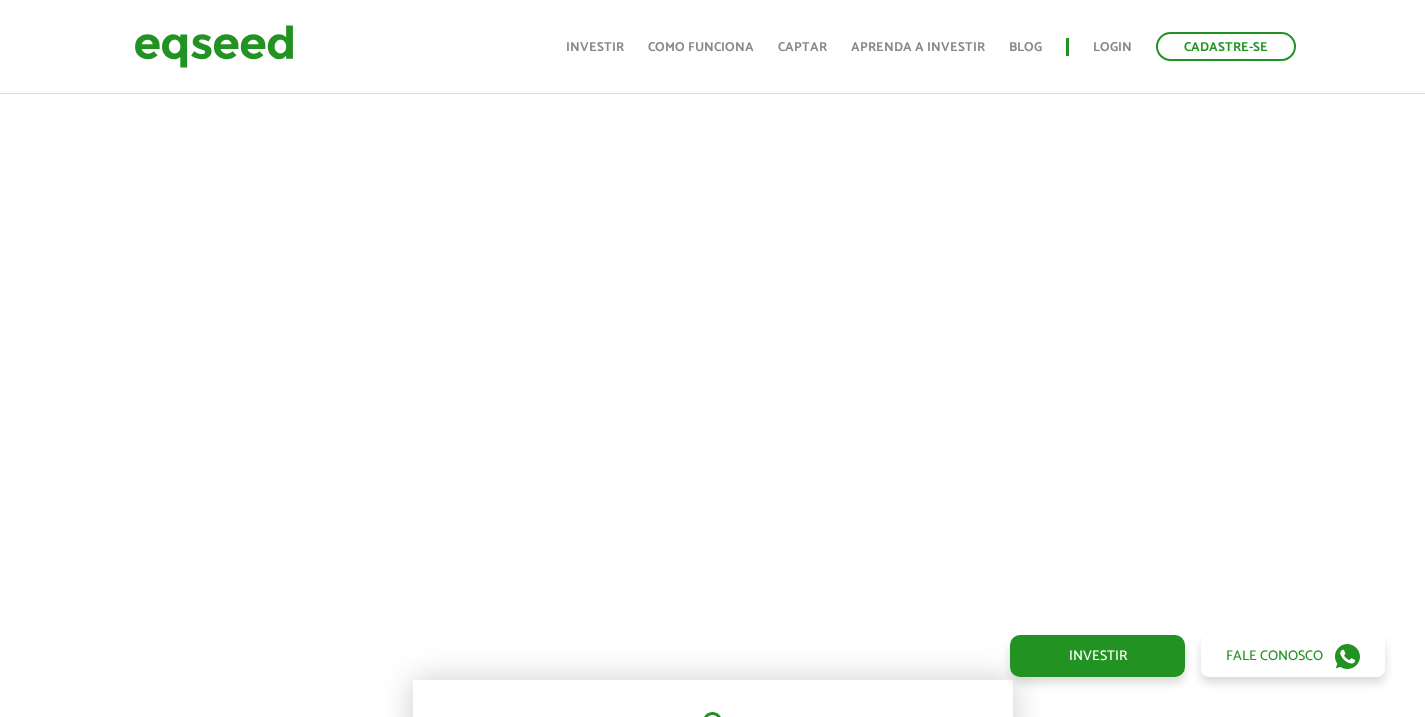 scroll, scrollTop: 922, scrollLeft: 0, axis: vertical 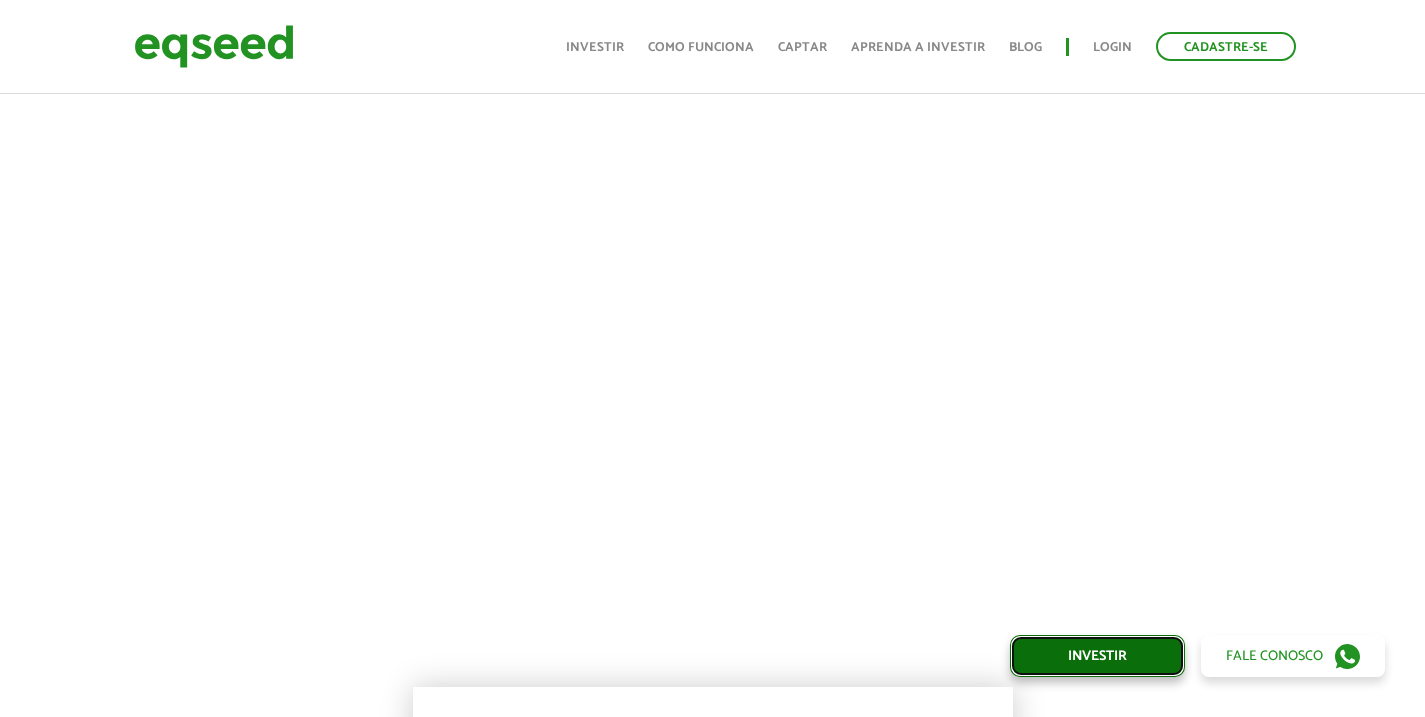 click on "Investir" at bounding box center (1097, 656) 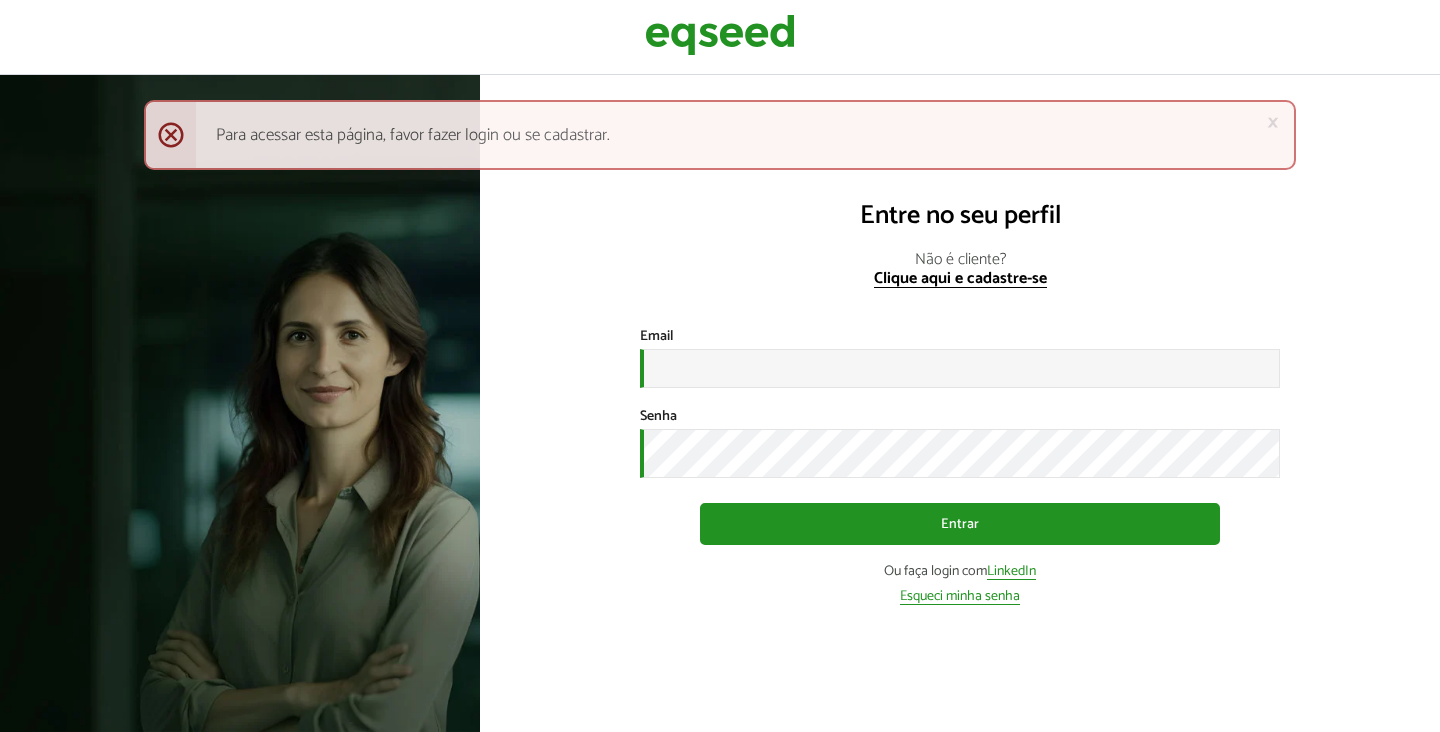 scroll, scrollTop: 0, scrollLeft: 0, axis: both 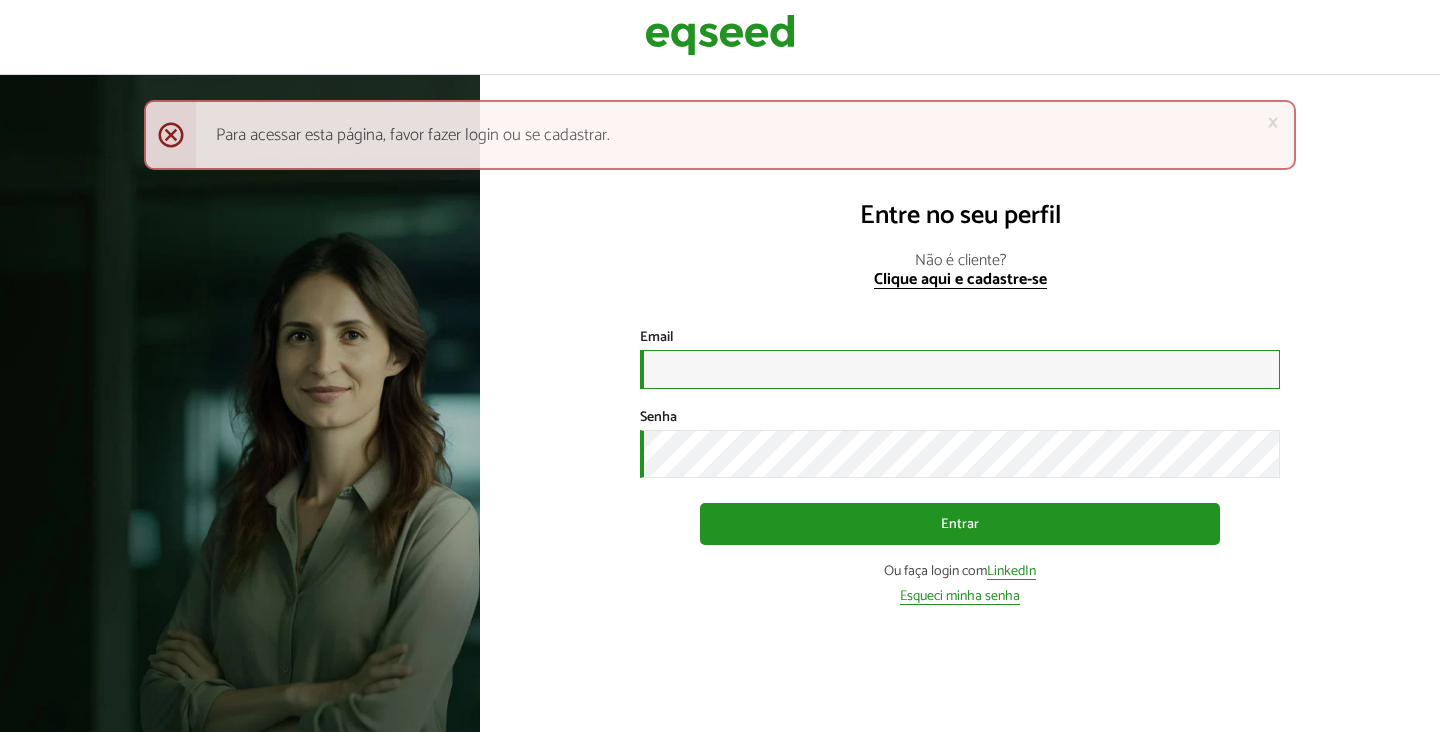 click on "Email  *" at bounding box center [960, 369] 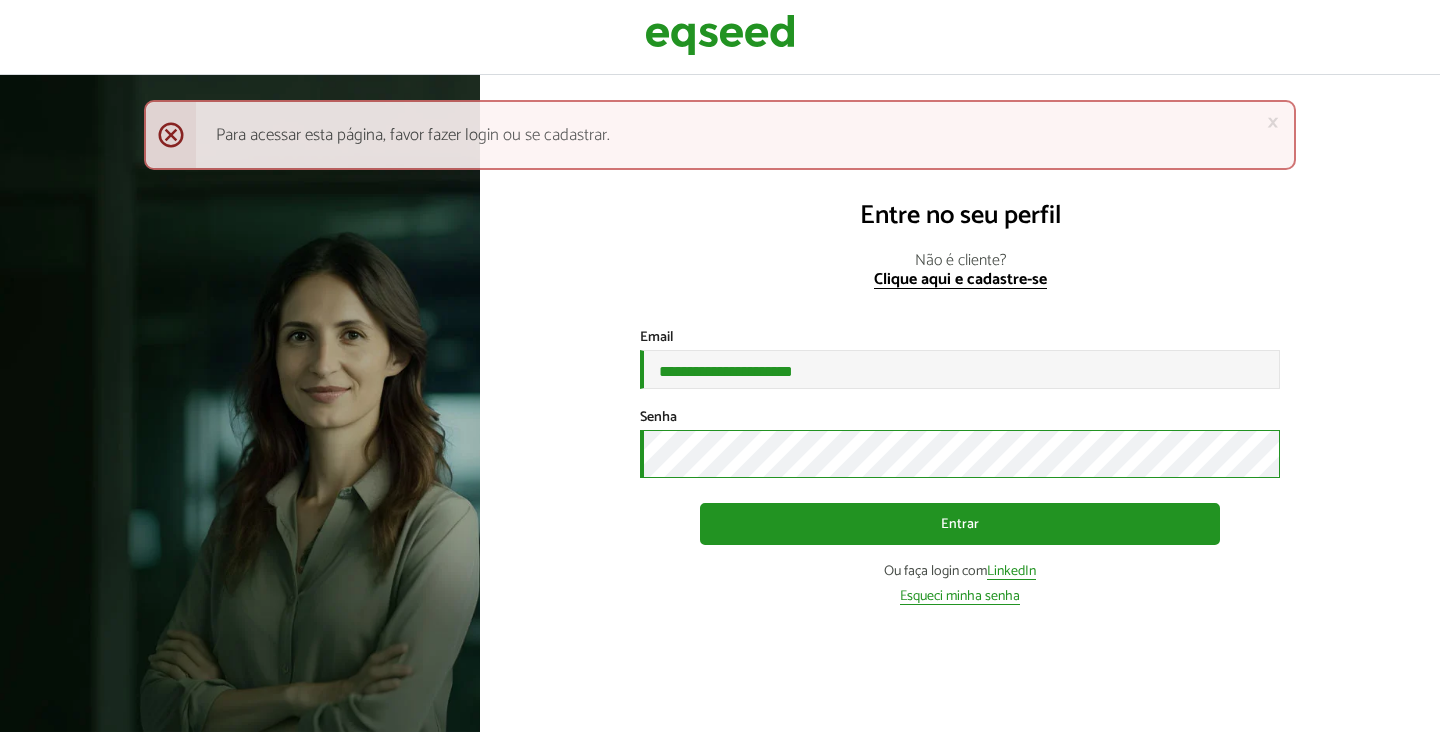 click on "Entrar" at bounding box center [960, 524] 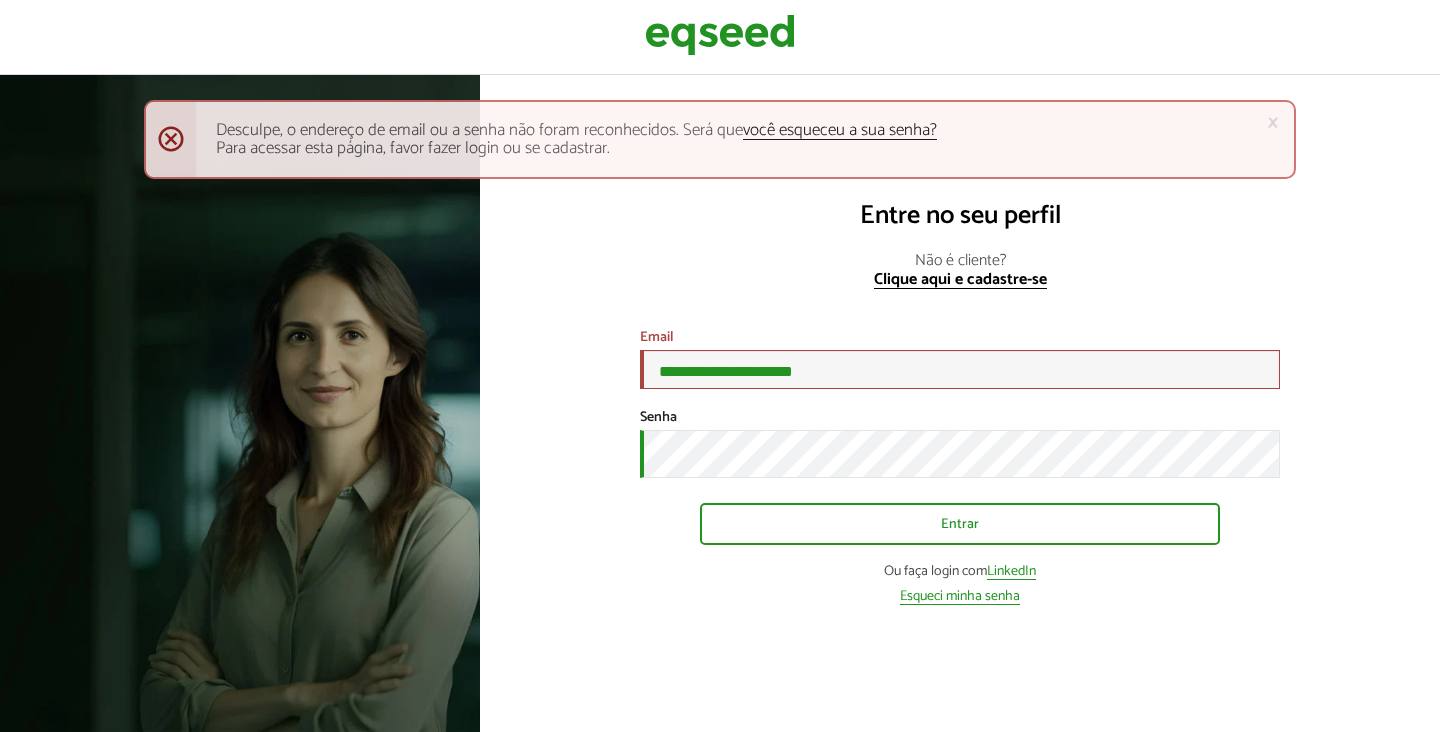 scroll, scrollTop: 0, scrollLeft: 0, axis: both 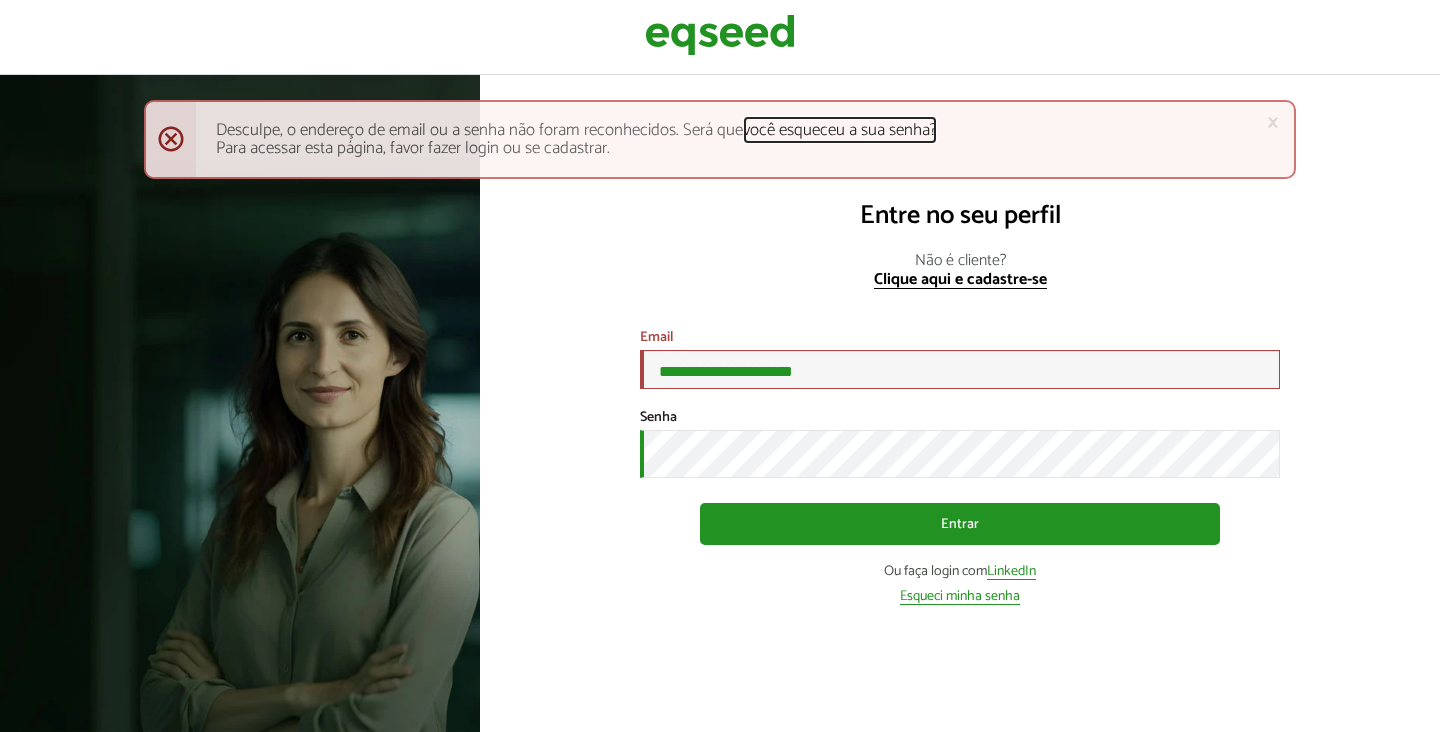 click on "você esqueceu a sua senha?" at bounding box center (840, 131) 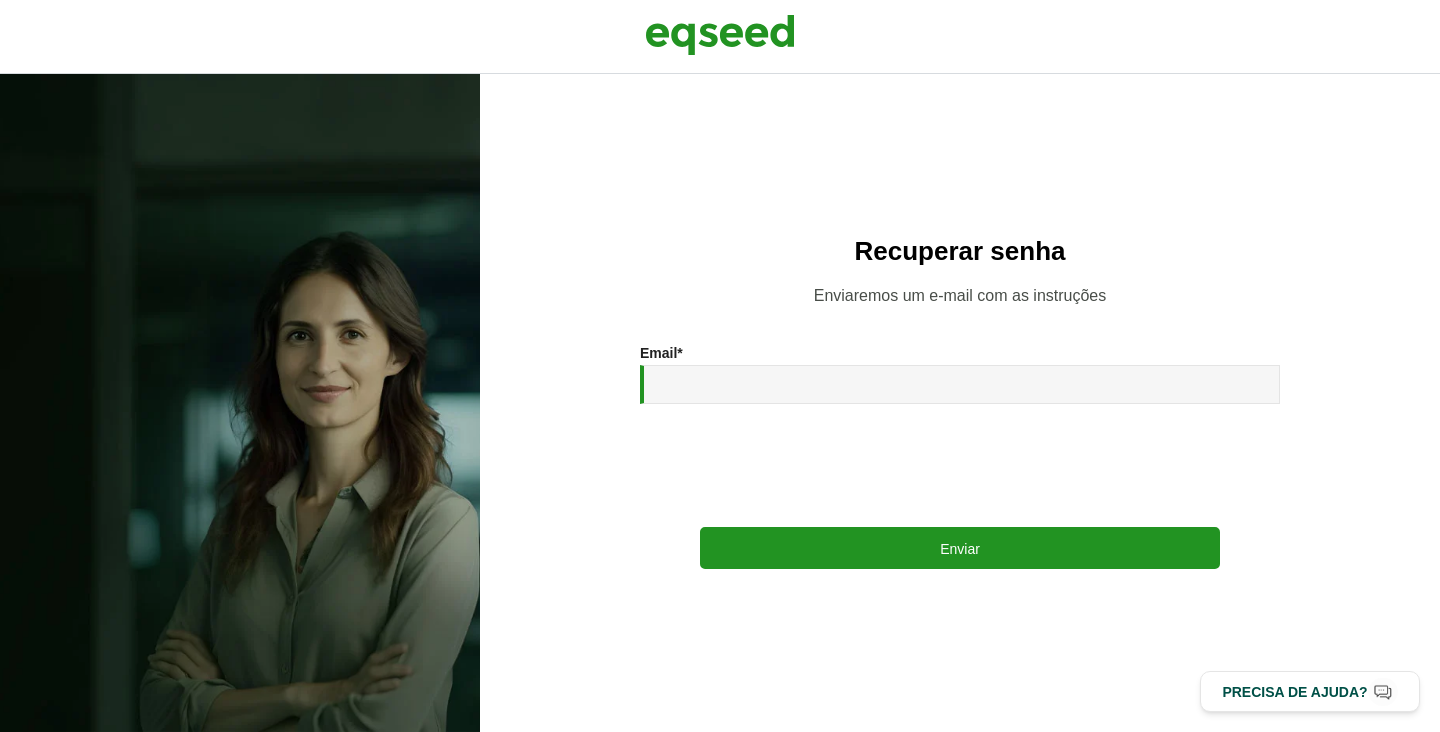 scroll, scrollTop: 0, scrollLeft: 0, axis: both 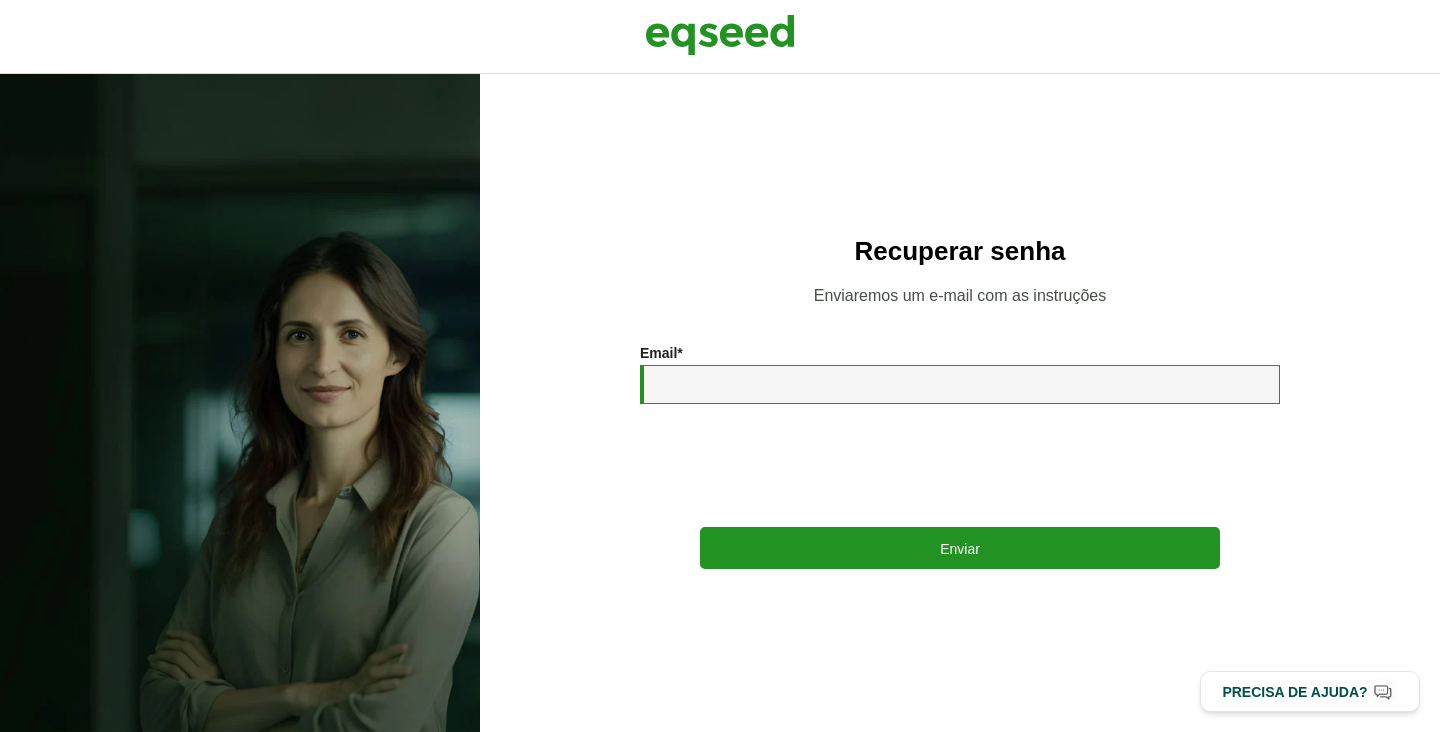 click on "Email  *" at bounding box center (960, 384) 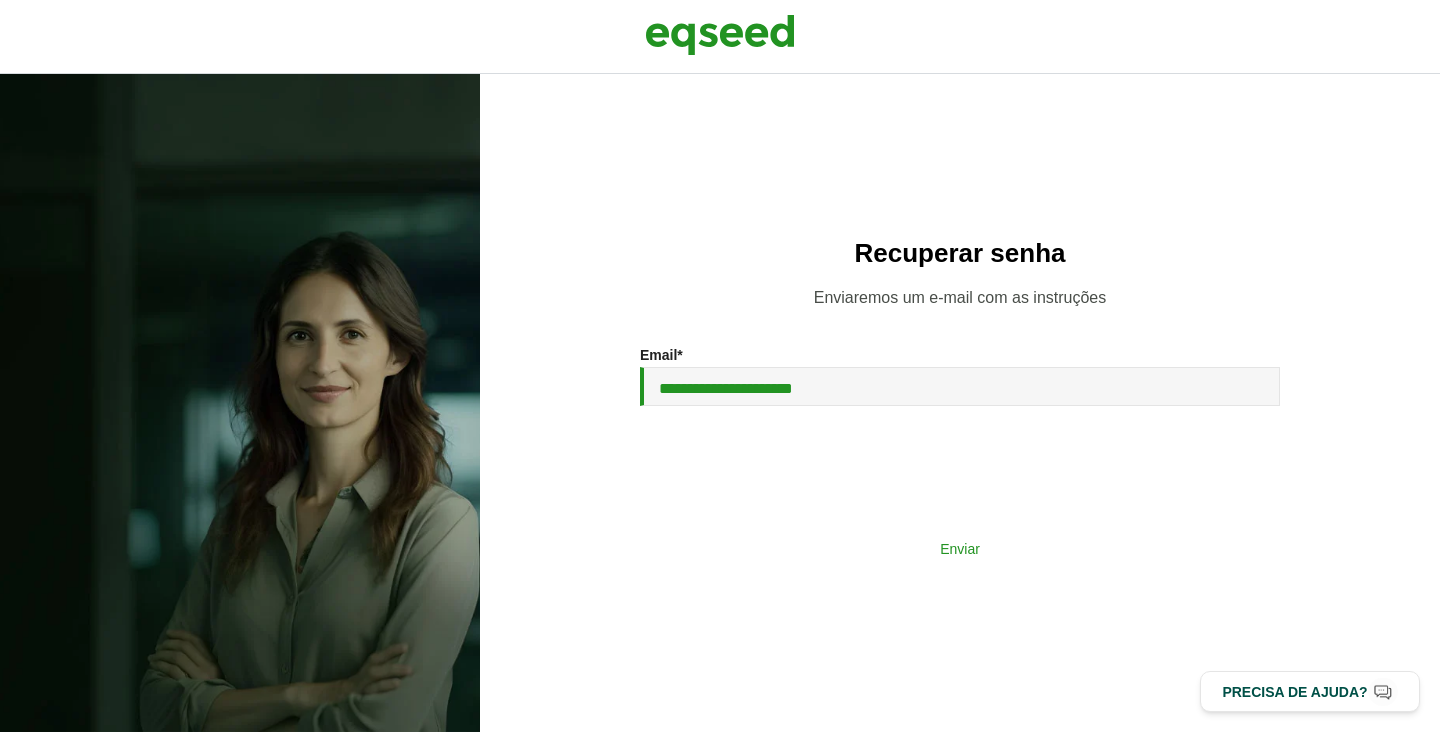 click on "Enviar" at bounding box center (960, 548) 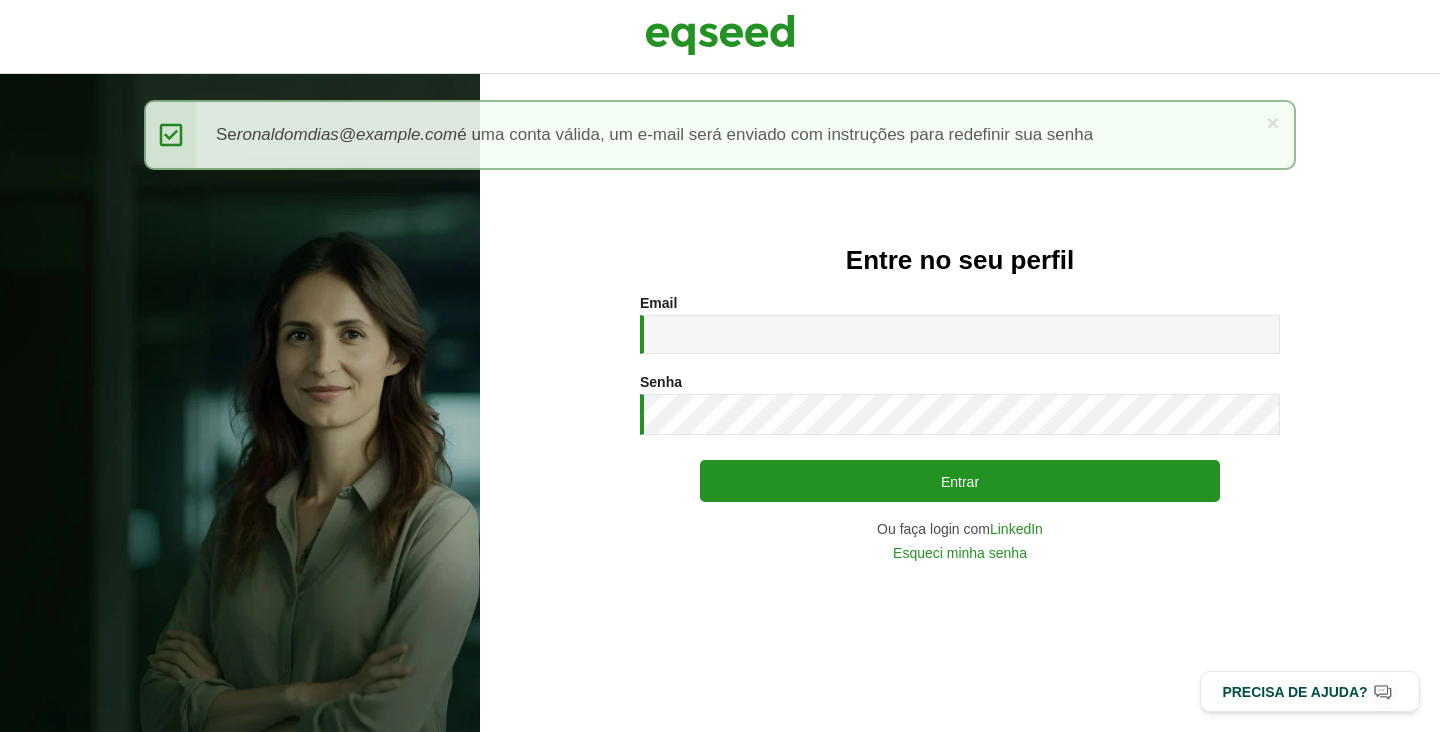 scroll, scrollTop: 0, scrollLeft: 0, axis: both 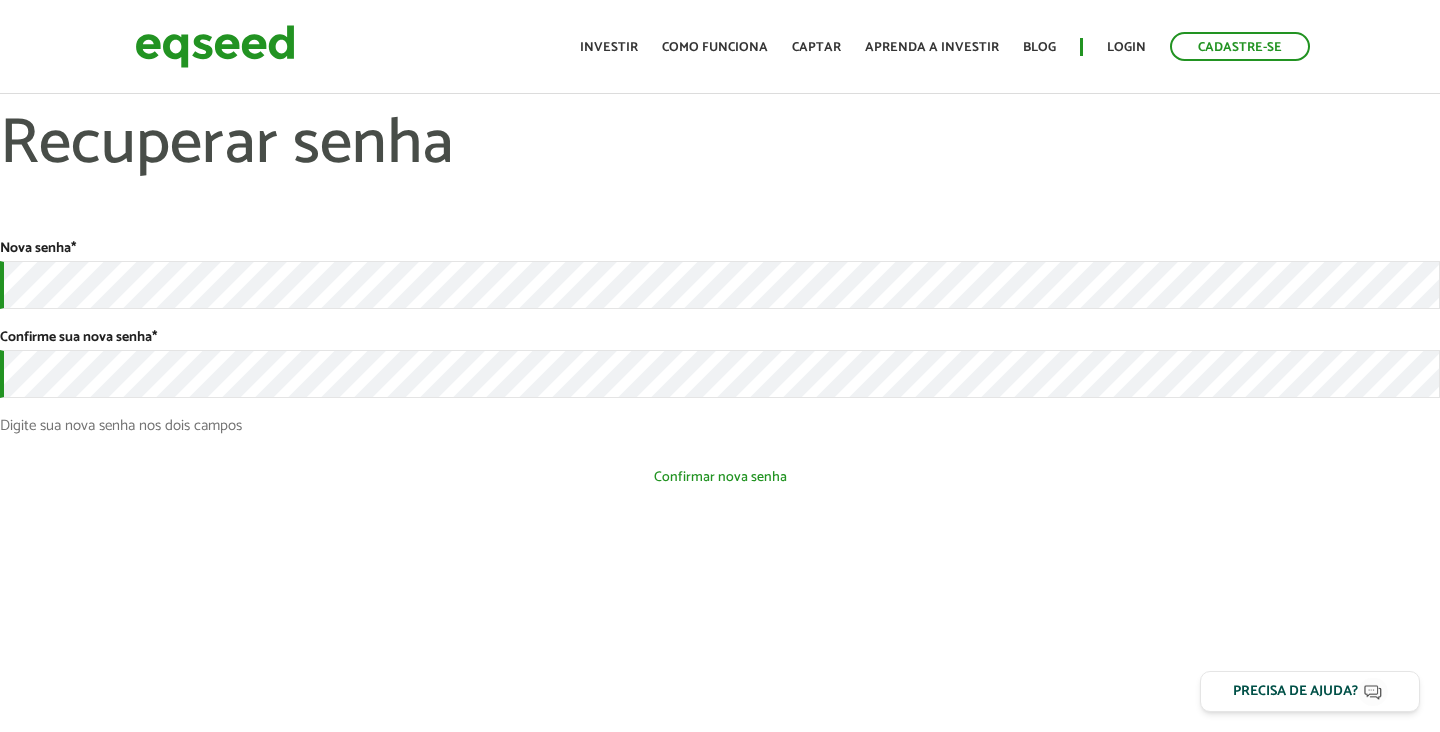 click on "Confirmar nova senha" at bounding box center [720, 477] 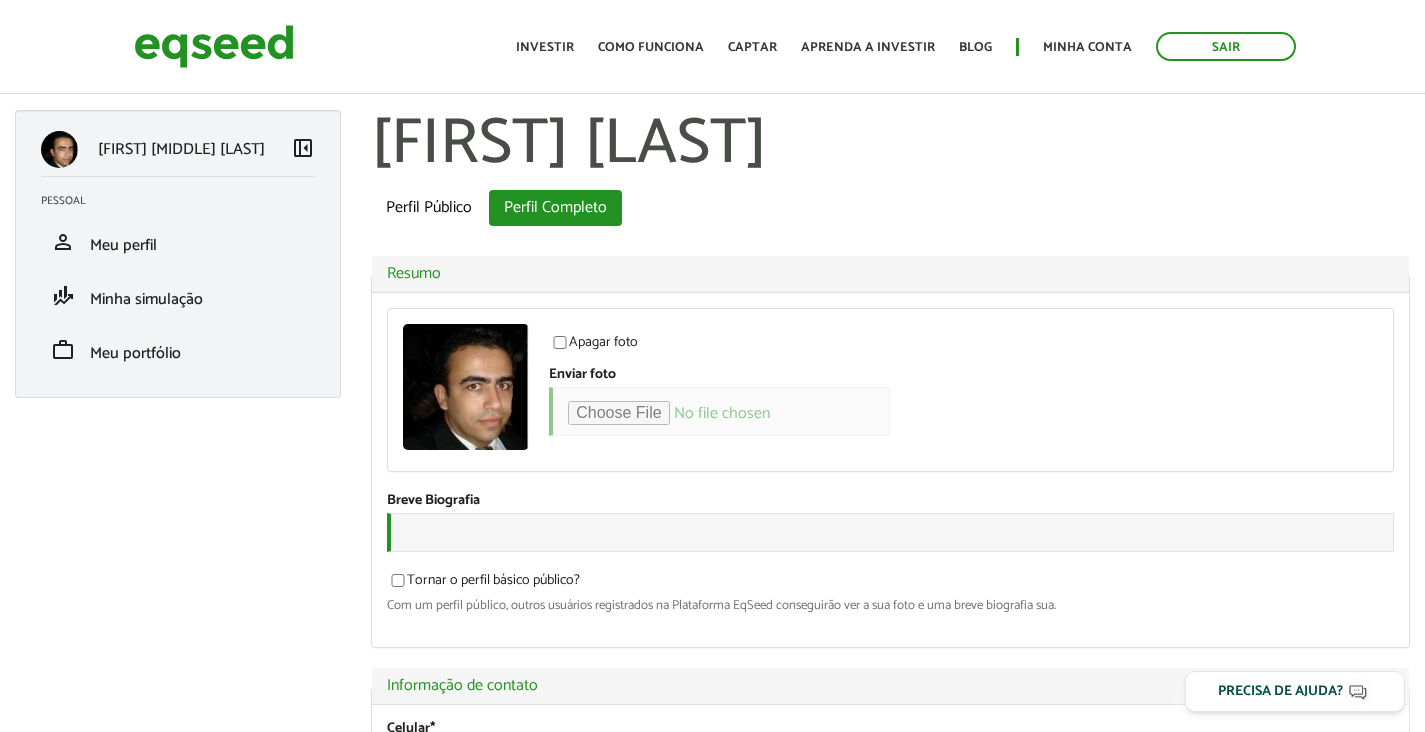 scroll, scrollTop: 0, scrollLeft: 0, axis: both 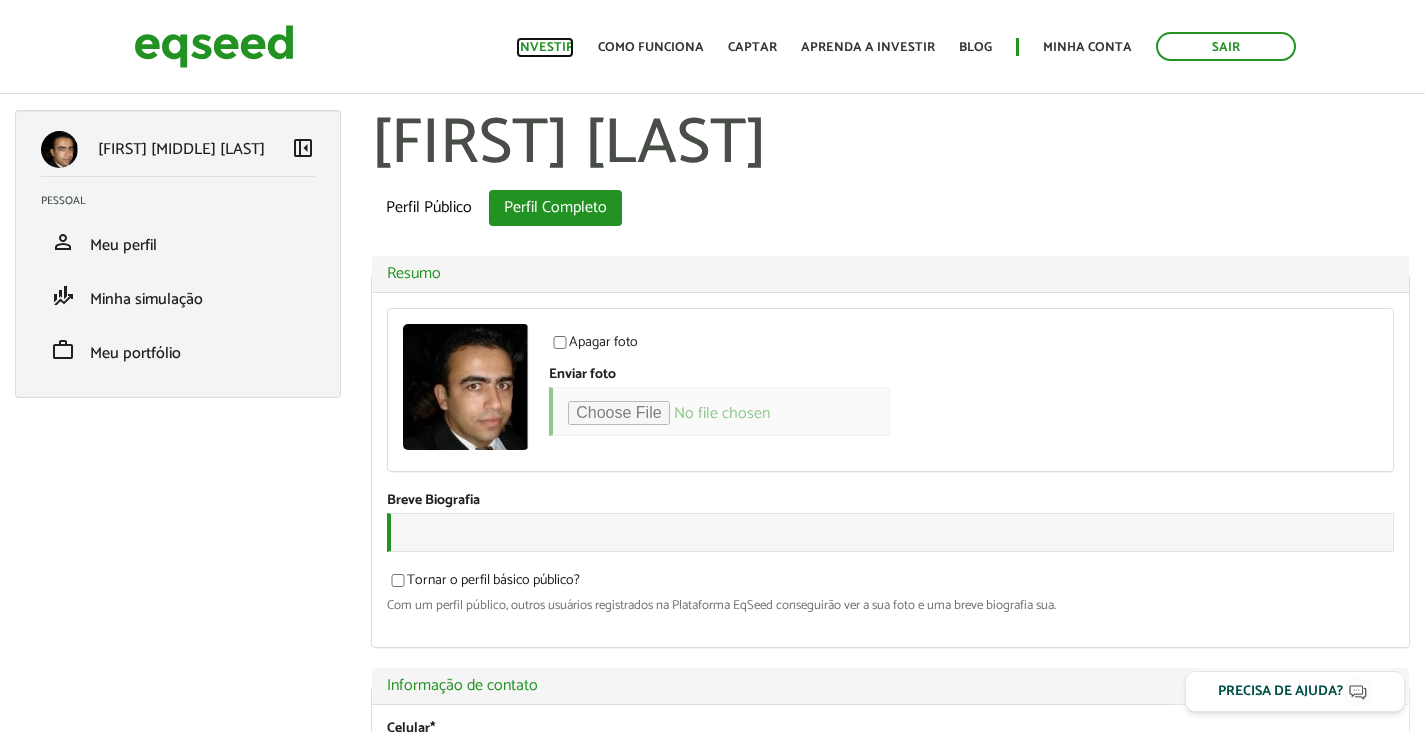 click on "Investir" at bounding box center [545, 47] 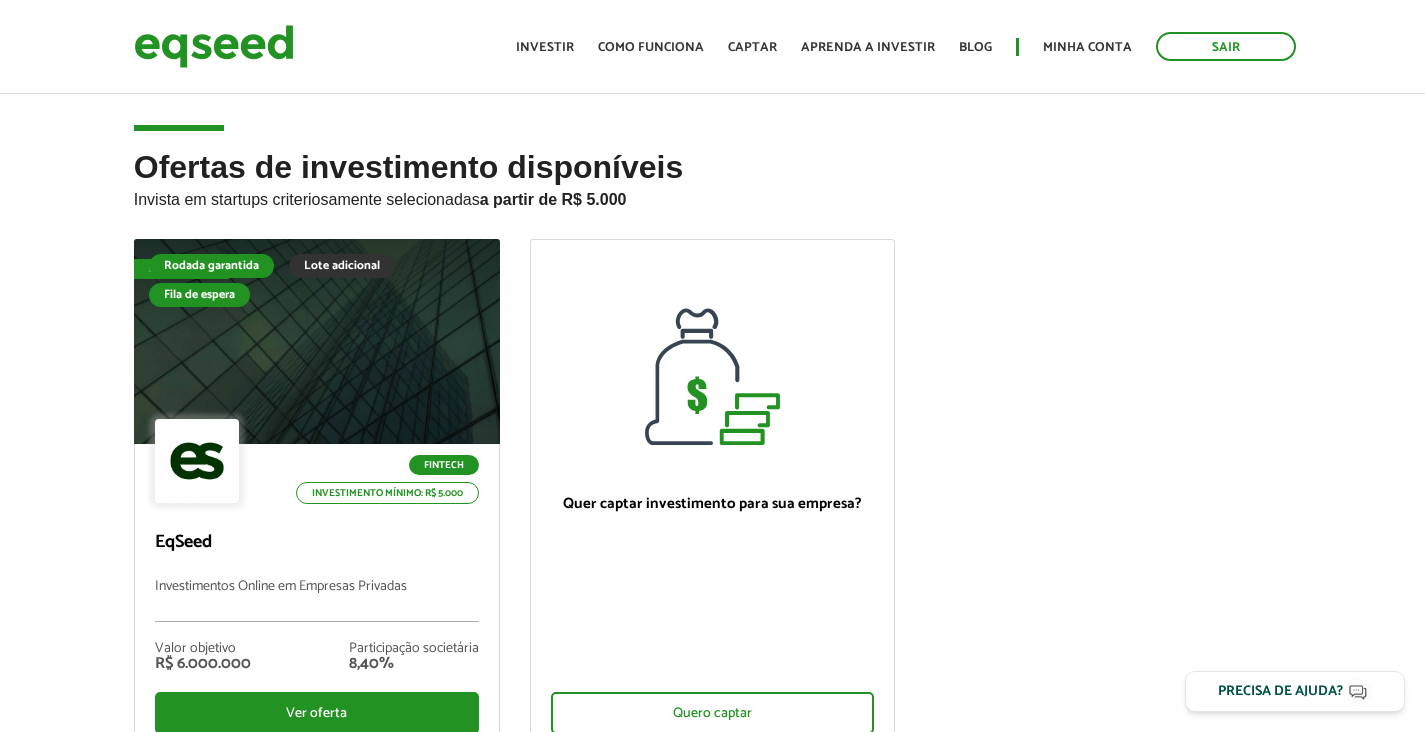 scroll, scrollTop: 0, scrollLeft: 0, axis: both 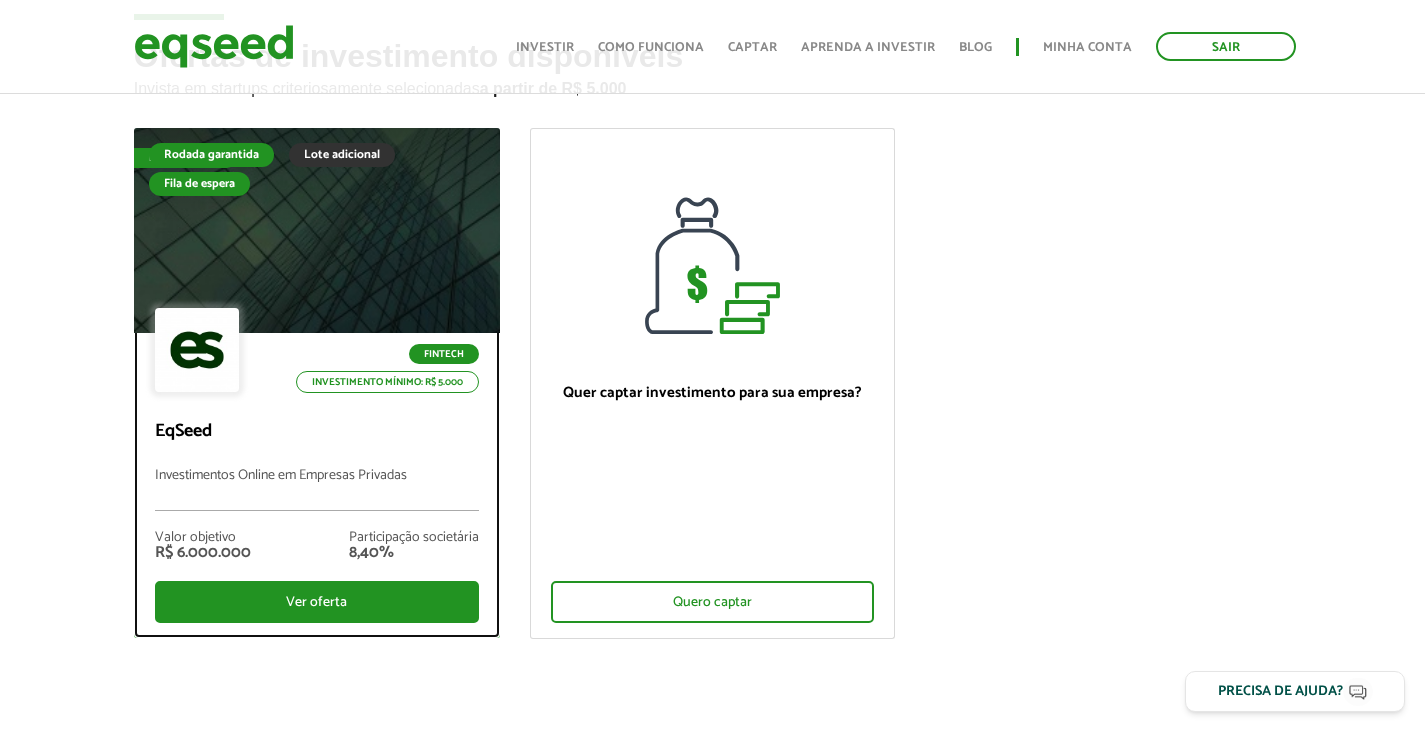 click on "Rodada garantida" at bounding box center (211, 155) 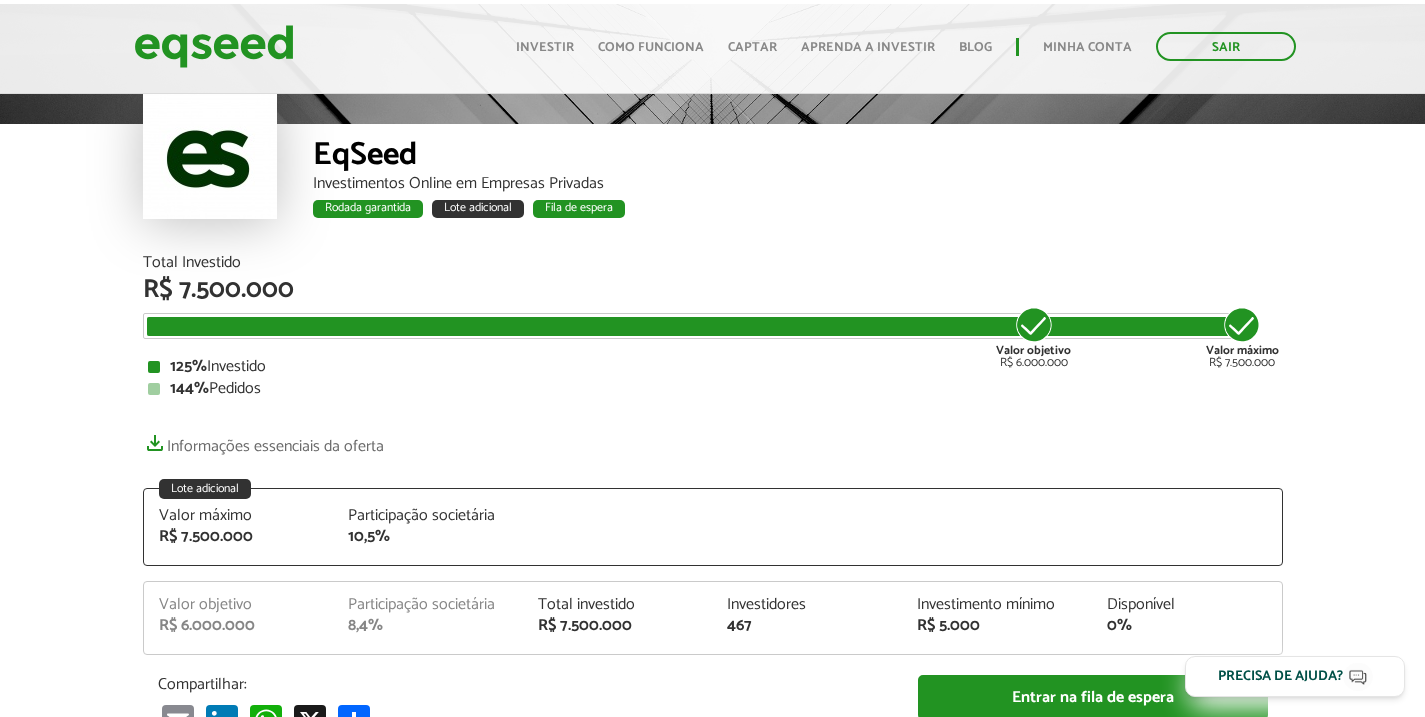 scroll, scrollTop: 0, scrollLeft: 0, axis: both 